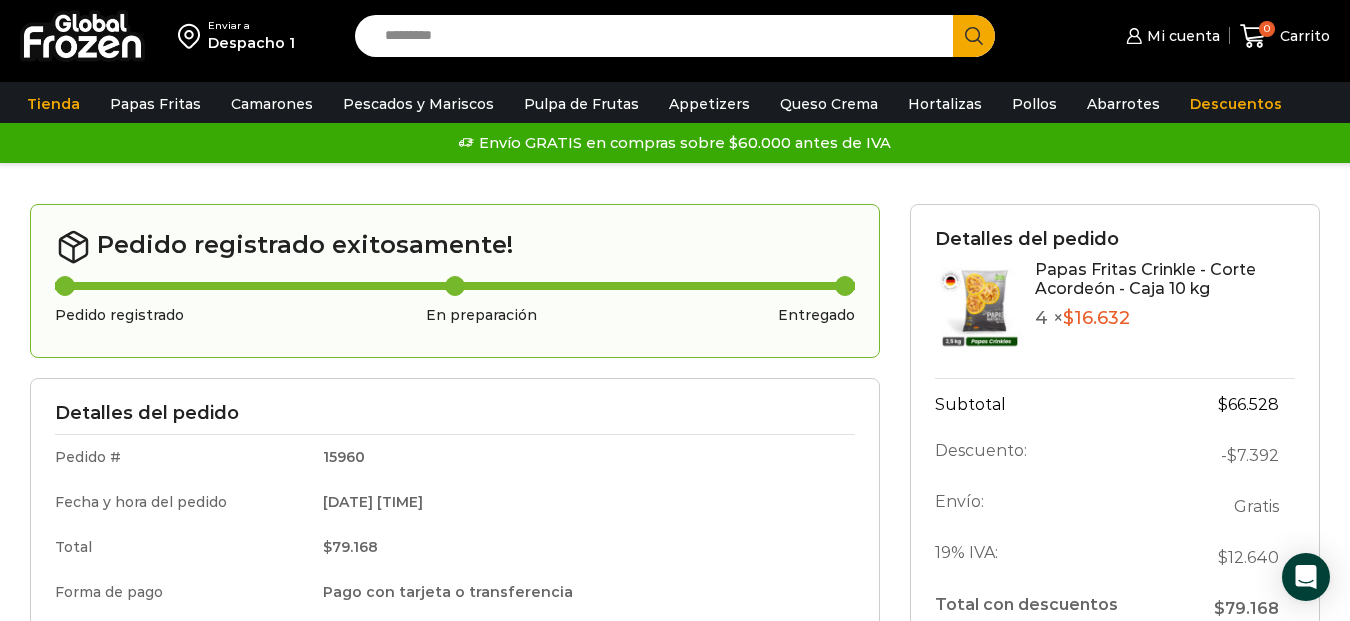 scroll, scrollTop: 0, scrollLeft: 0, axis: both 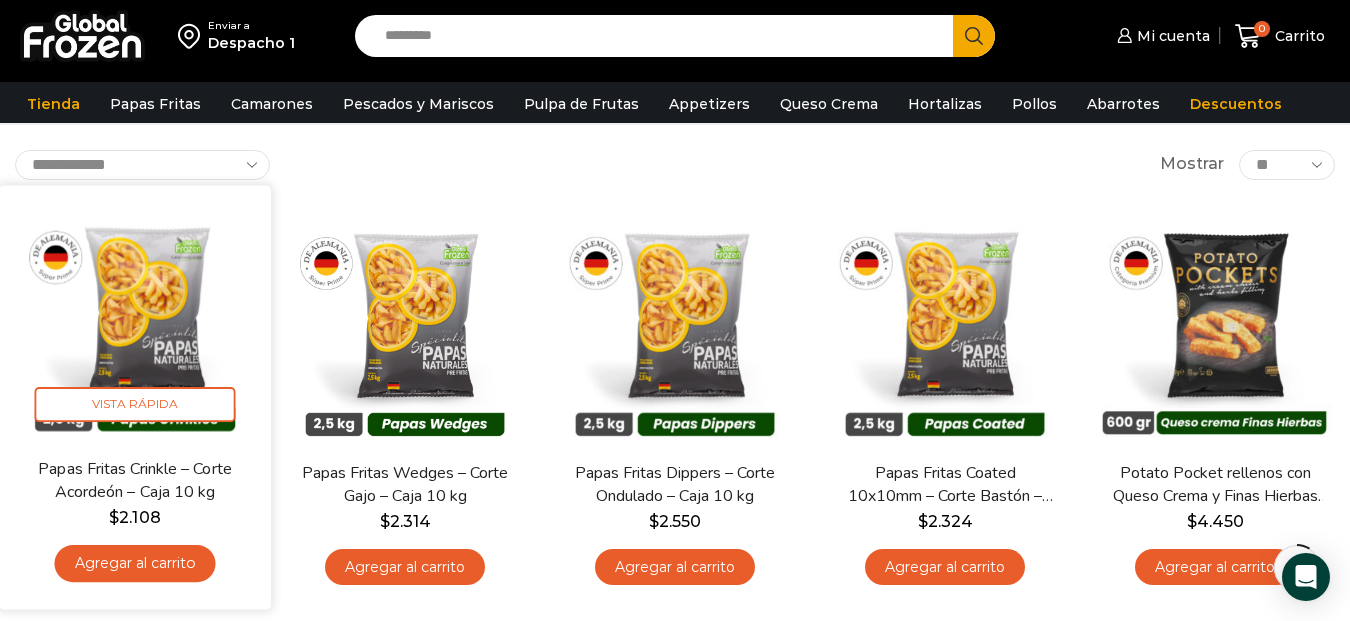 click on "Agregar al carrito" at bounding box center (134, 563) 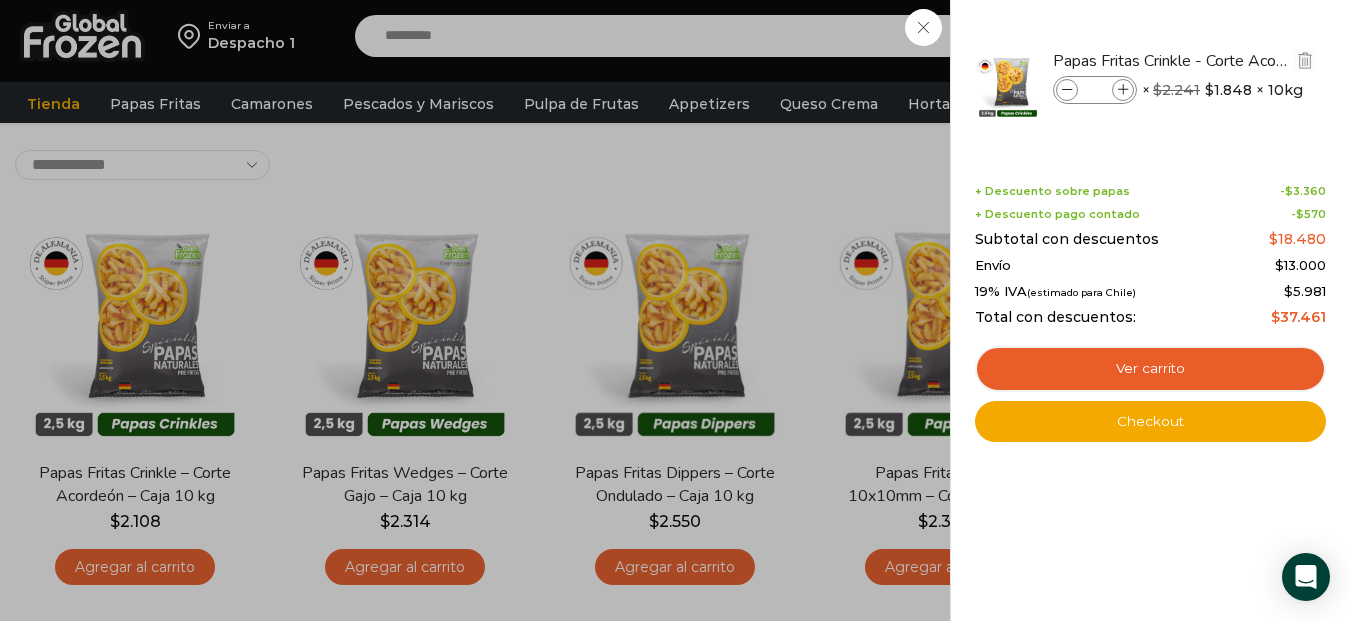 click at bounding box center [1123, 90] 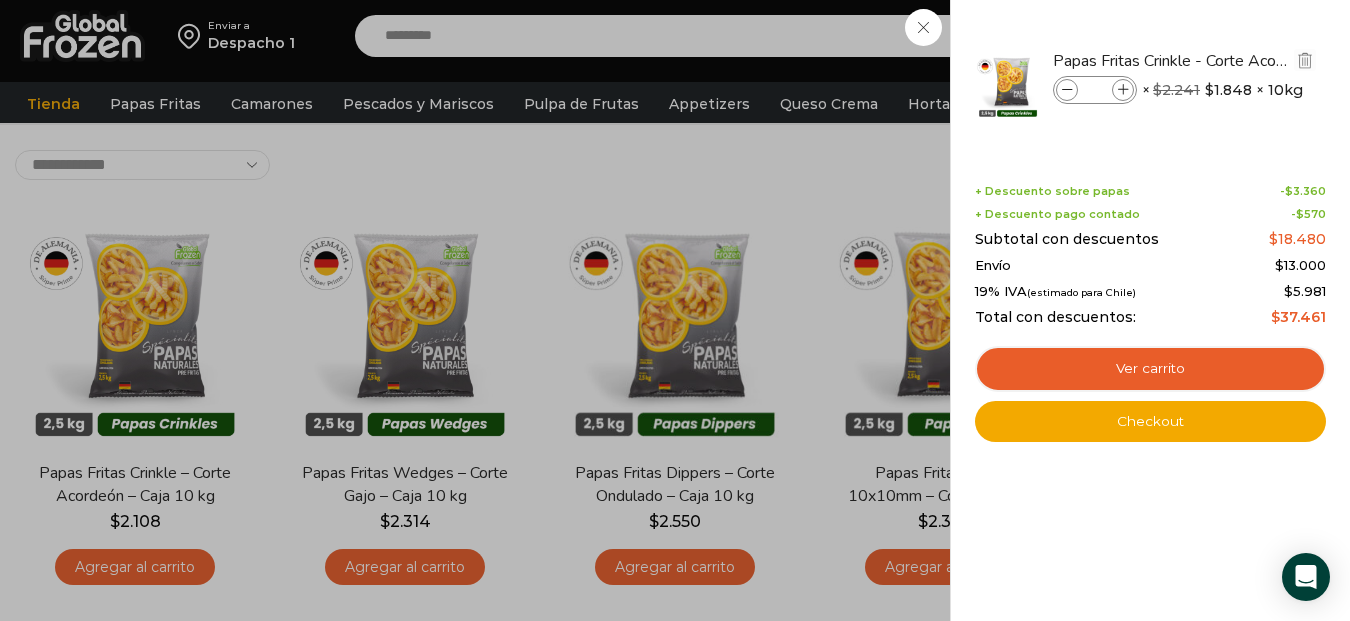 click at bounding box center (1123, 90) 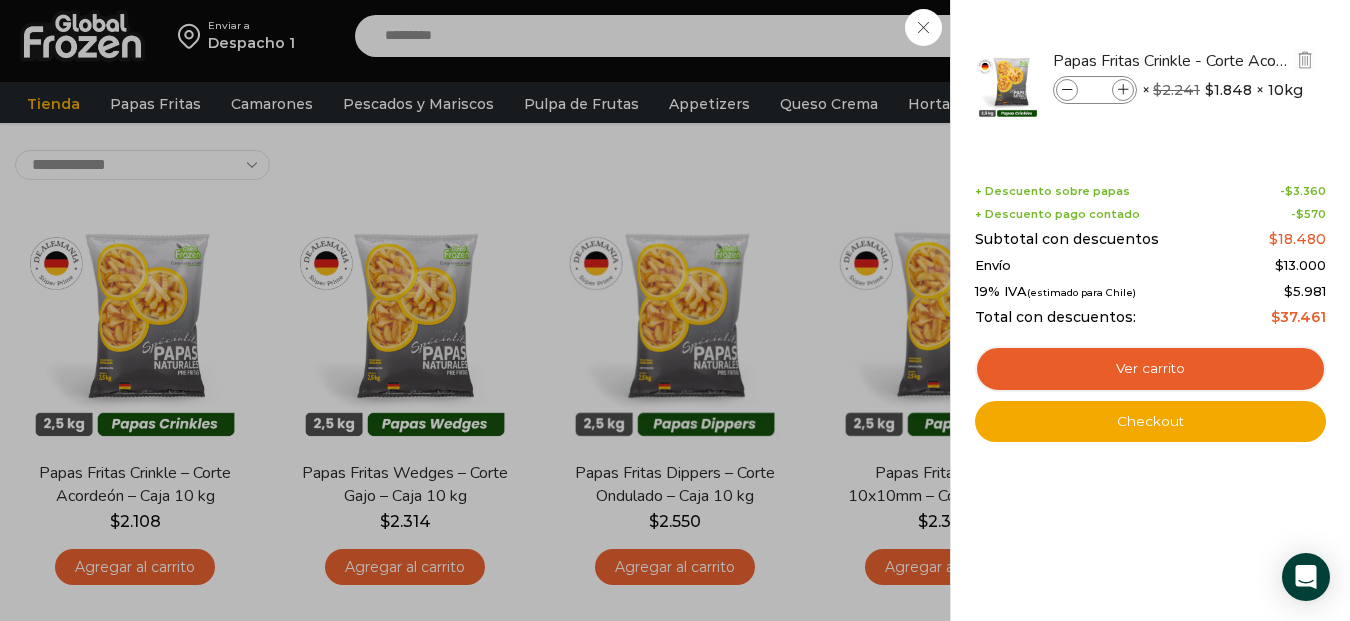 click at bounding box center [1123, 90] 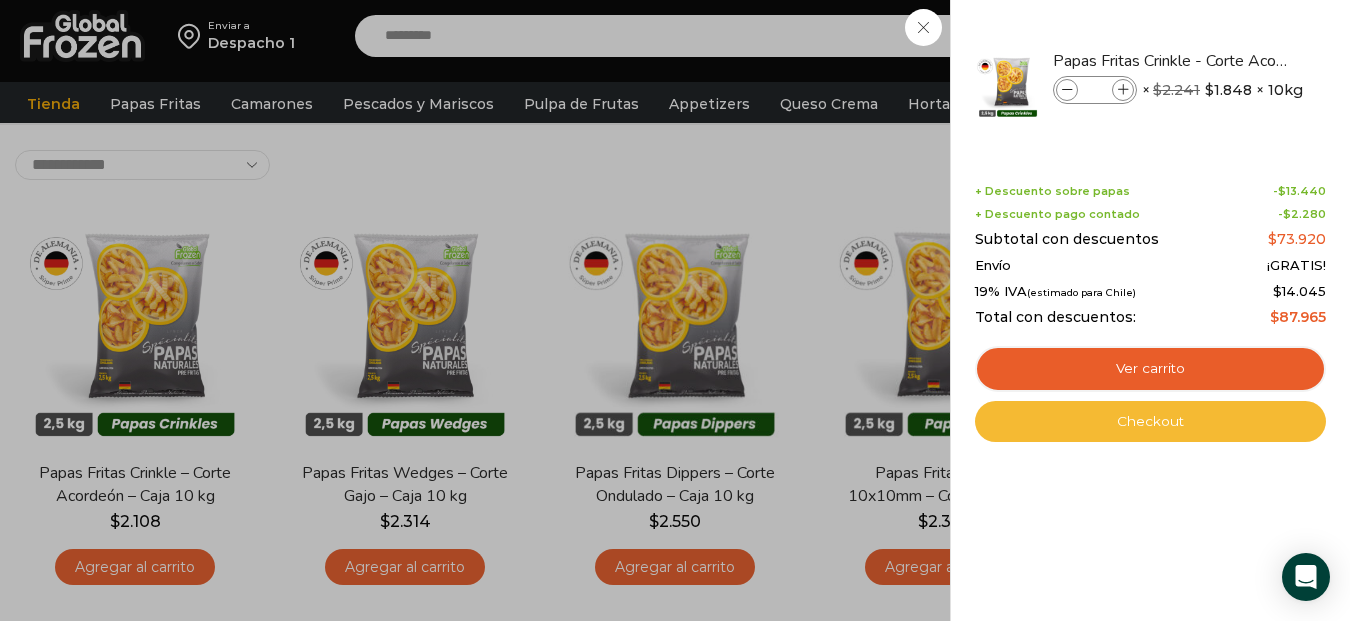 click on "Checkout" at bounding box center [1150, 422] 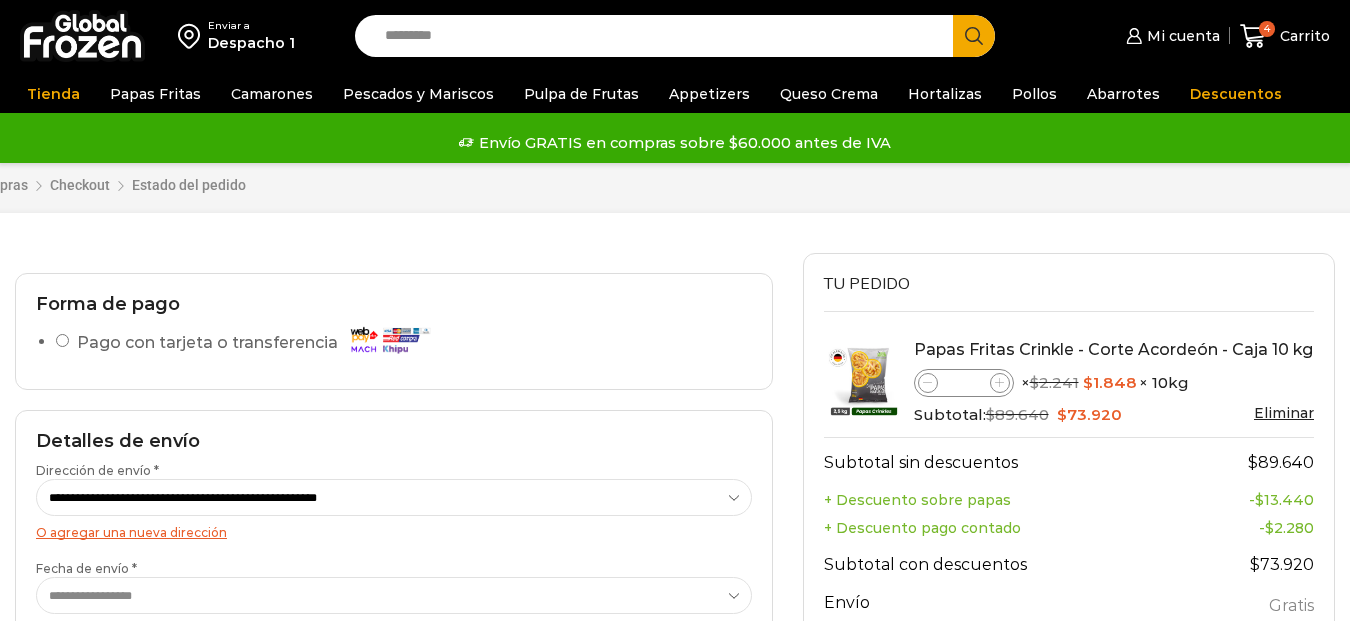 scroll, scrollTop: 0, scrollLeft: 0, axis: both 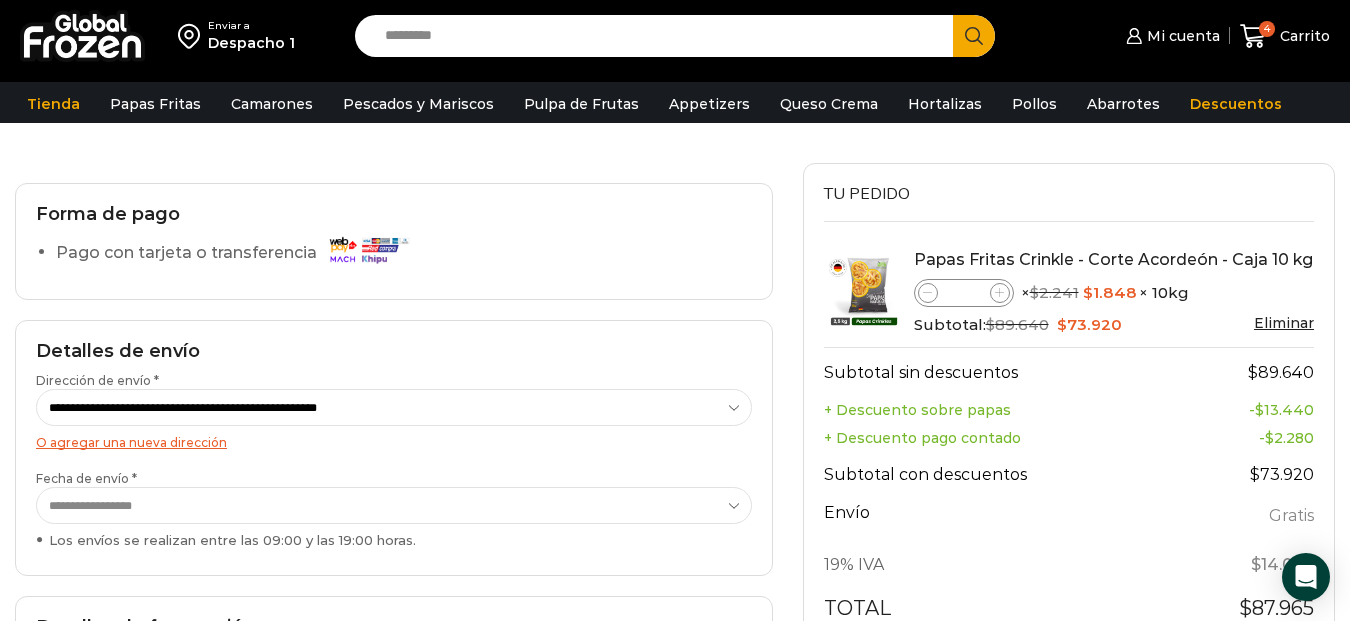 click on "**********" at bounding box center [394, 505] 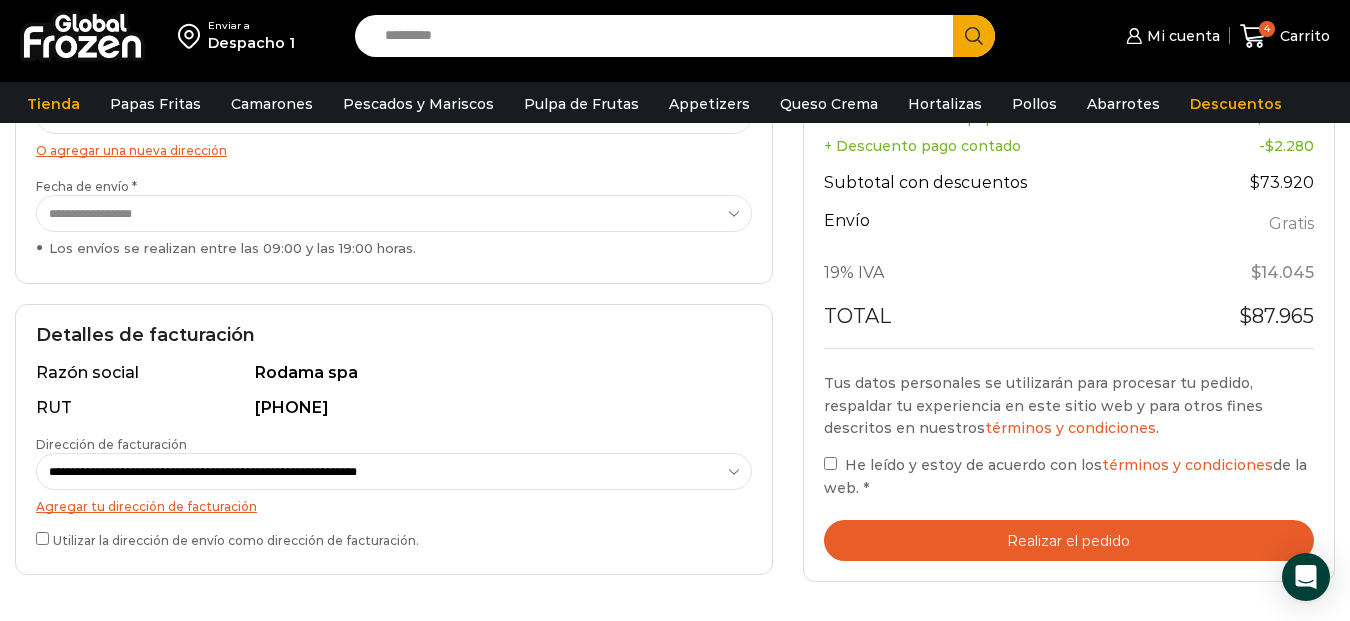 scroll, scrollTop: 400, scrollLeft: 0, axis: vertical 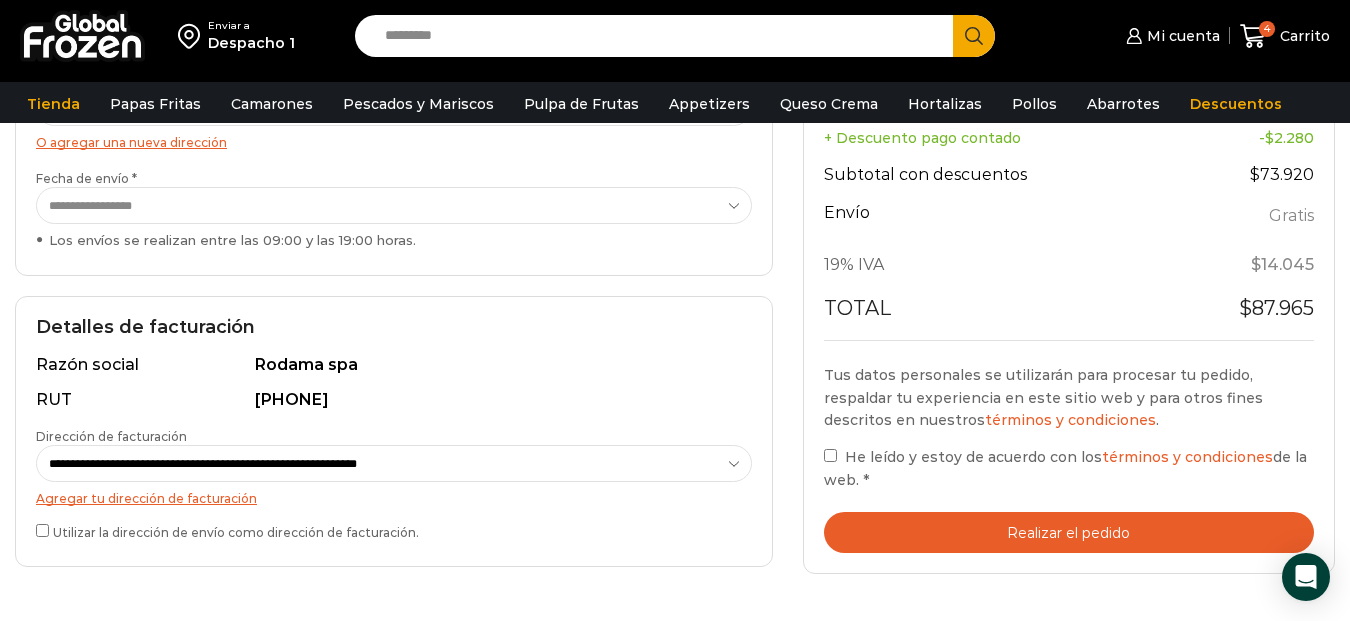 click on "Realizar el pedido" at bounding box center (1069, 532) 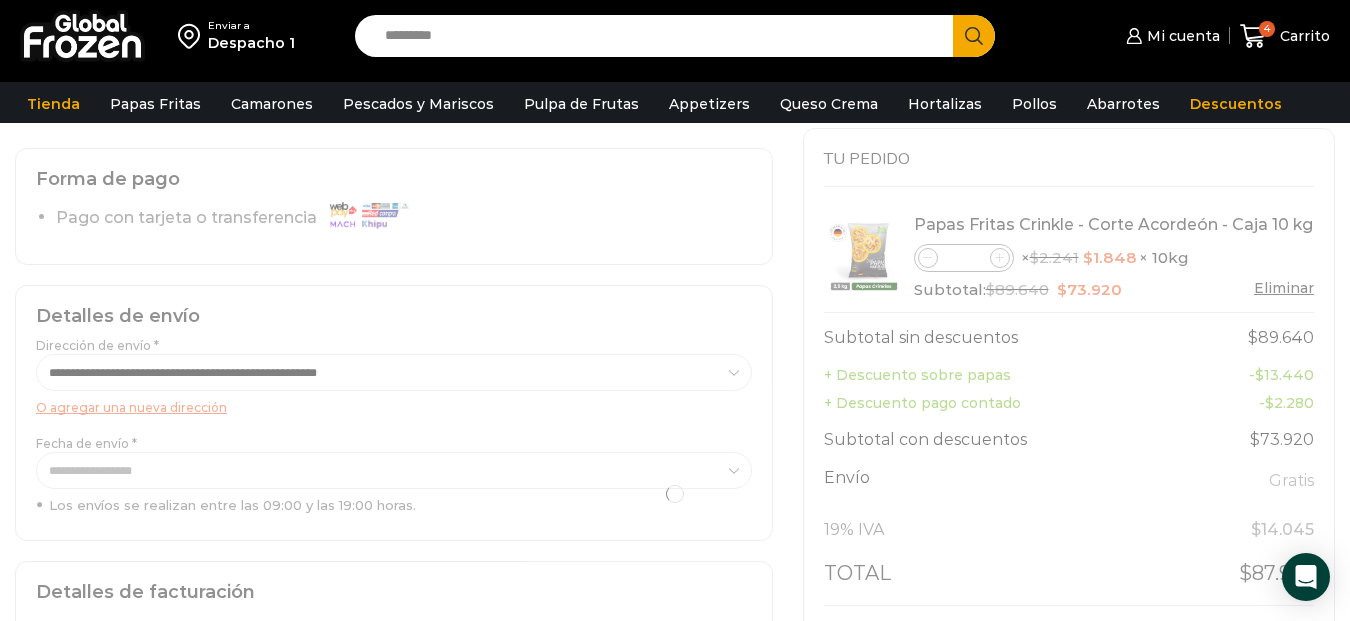 scroll, scrollTop: 100, scrollLeft: 0, axis: vertical 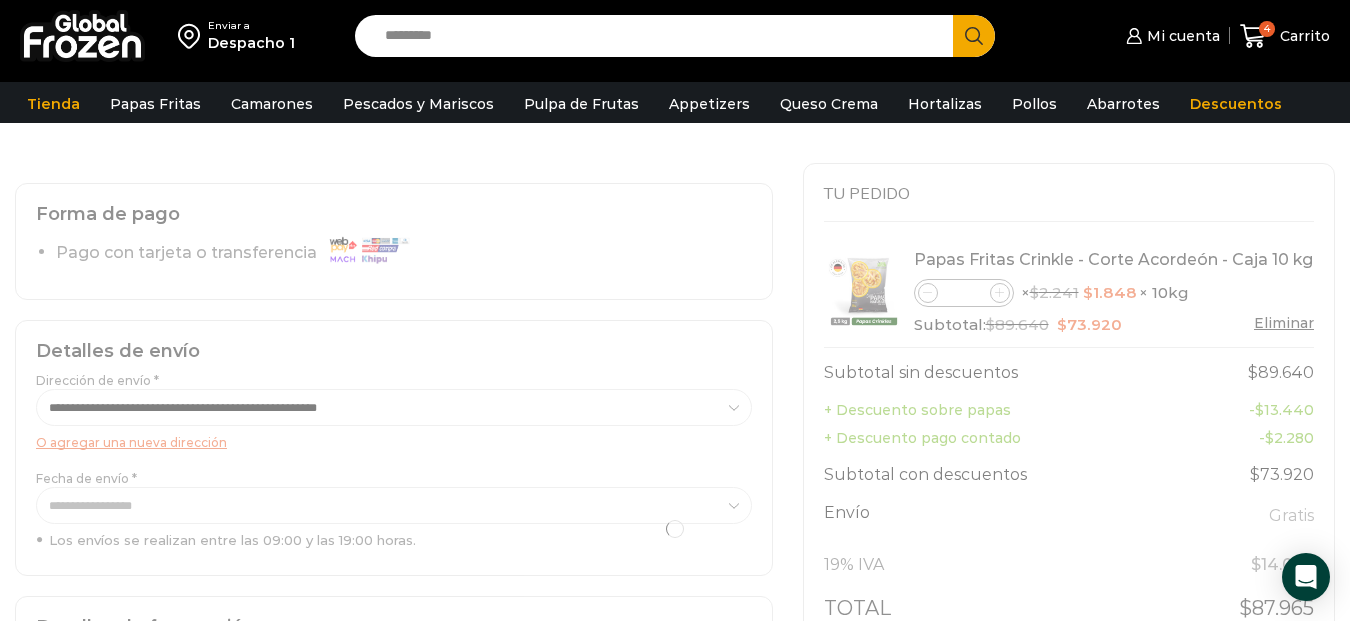 click at bounding box center [675, 528] 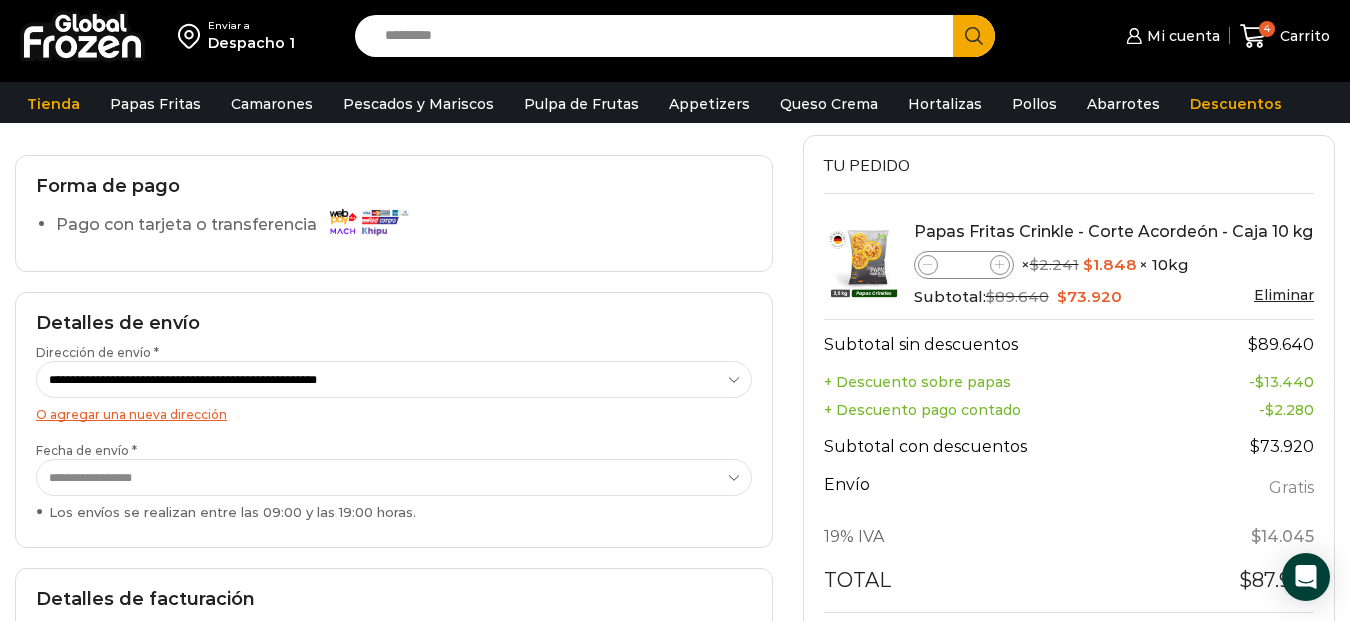 scroll, scrollTop: 500, scrollLeft: 0, axis: vertical 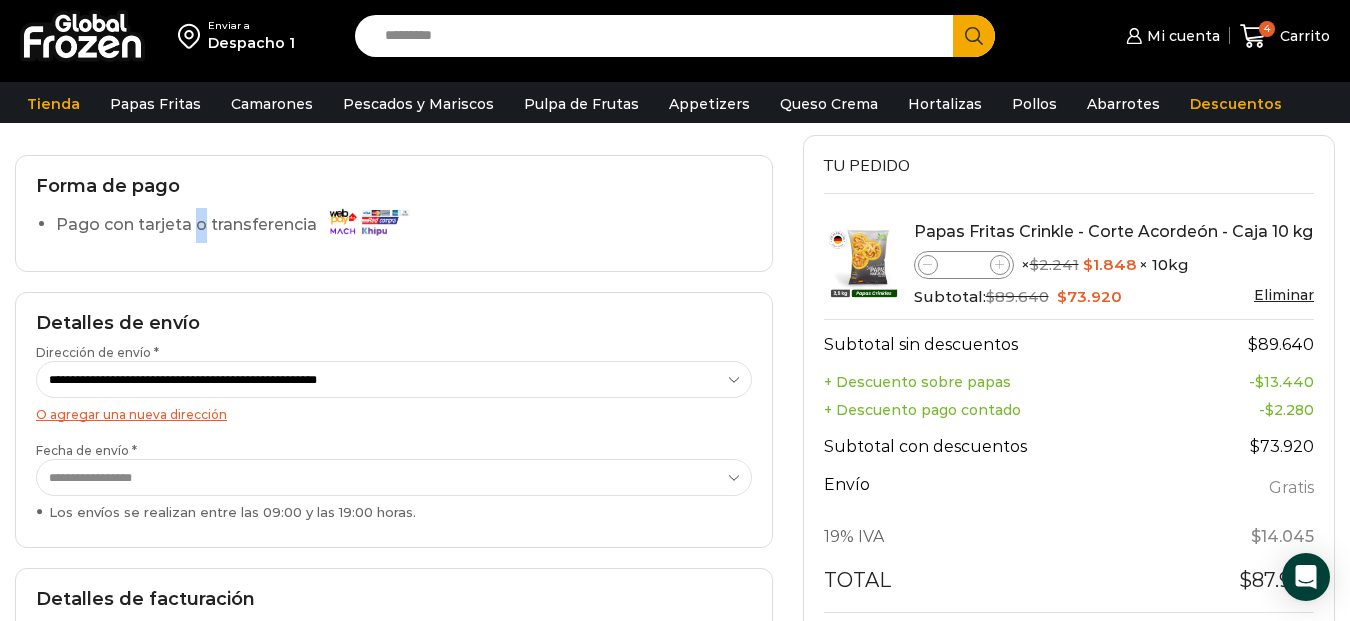 click on "Pago con tarjeta o transferencia" at bounding box center [237, 225] 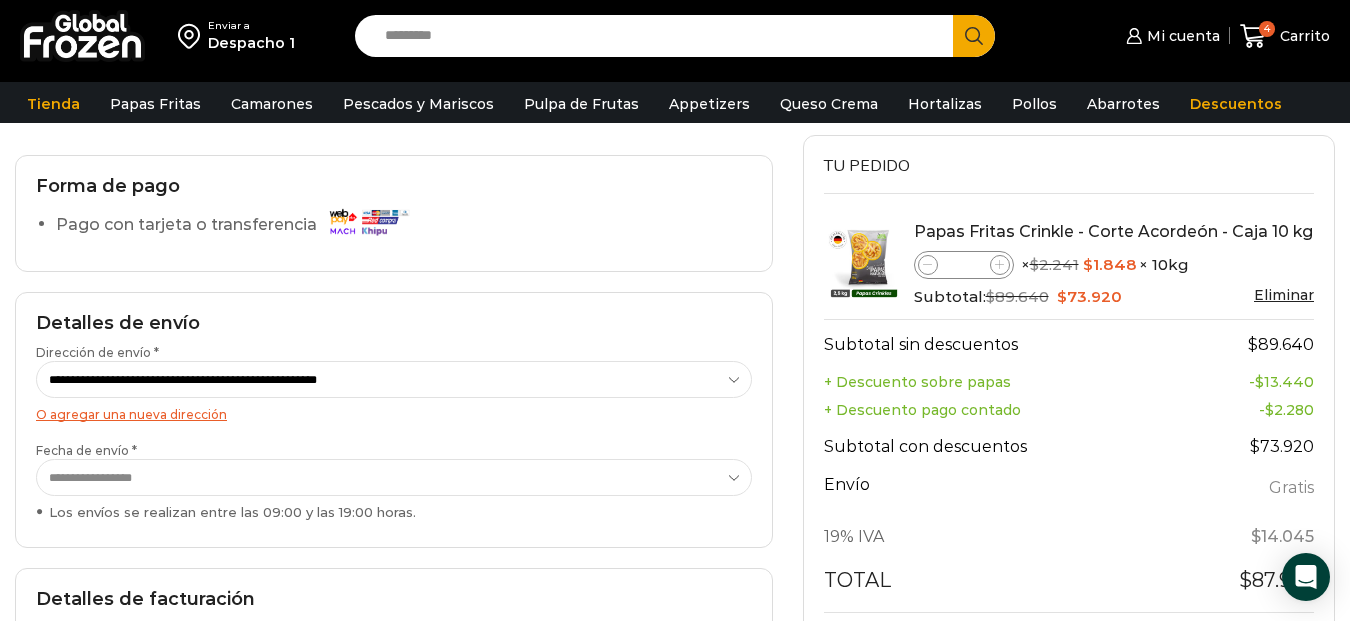 click on "Pago con tarjeta o transferencia" at bounding box center (404, 228) 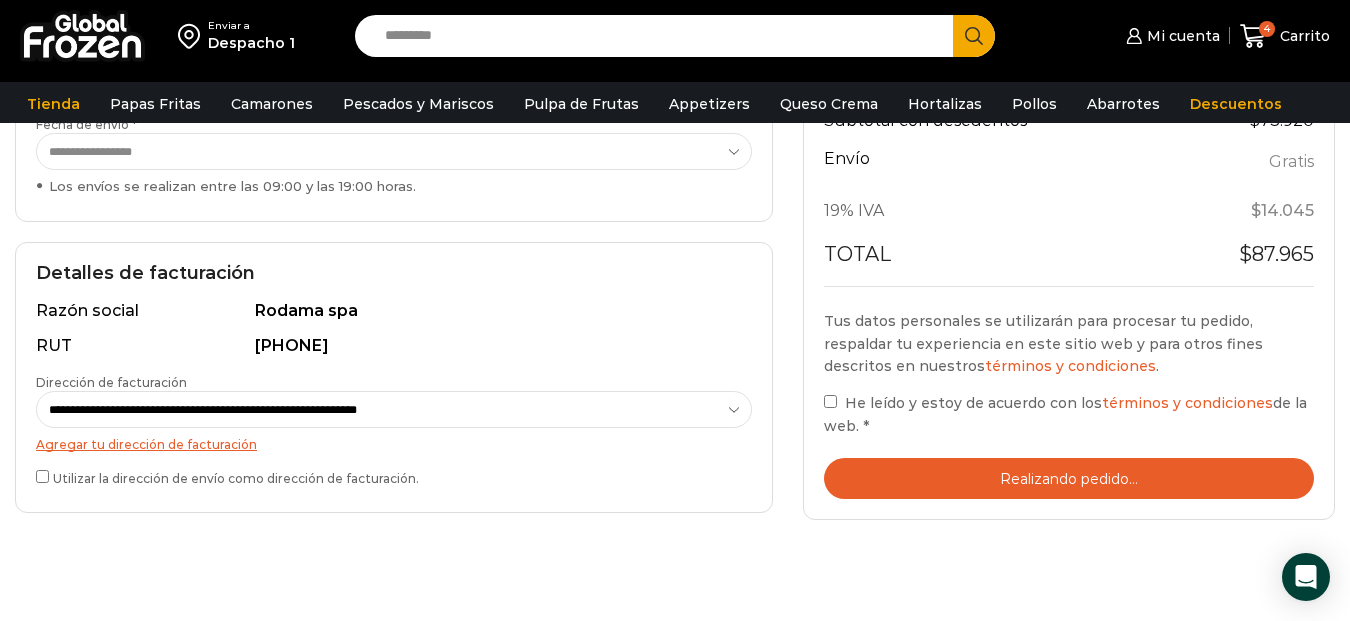 scroll, scrollTop: 600, scrollLeft: 0, axis: vertical 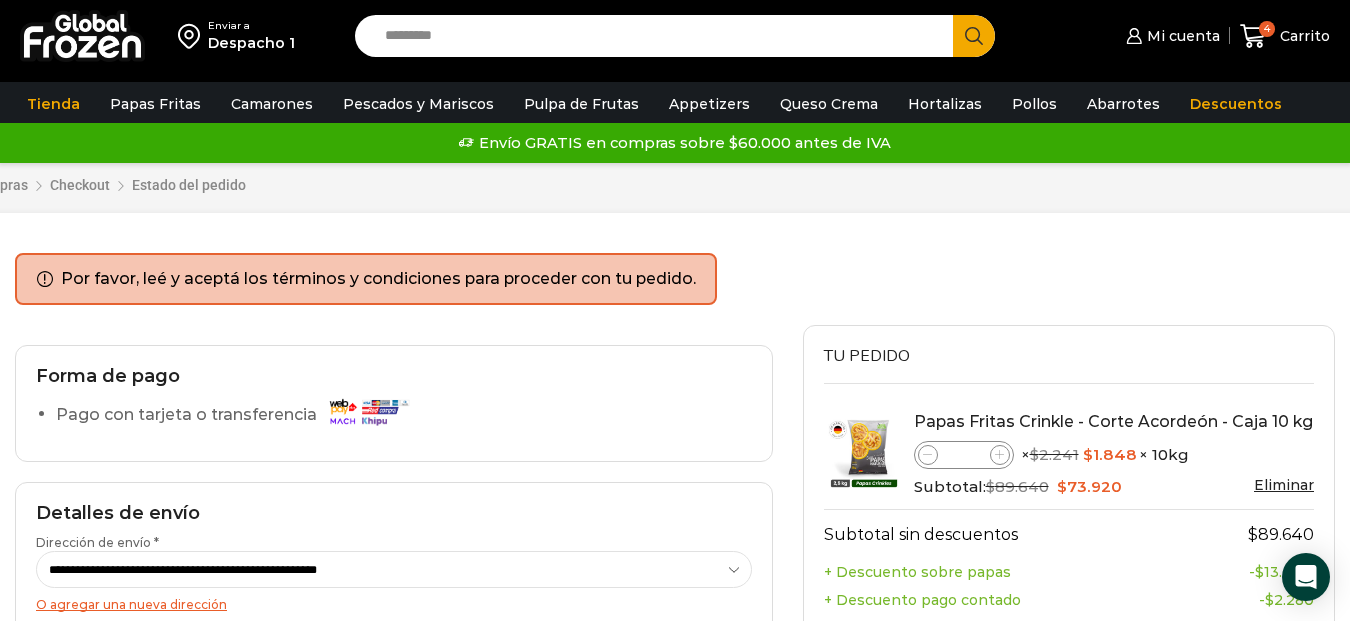 click on "Por favor, leé y aceptá los términos y condiciones para proceder con tu pedido." at bounding box center (675, 279) 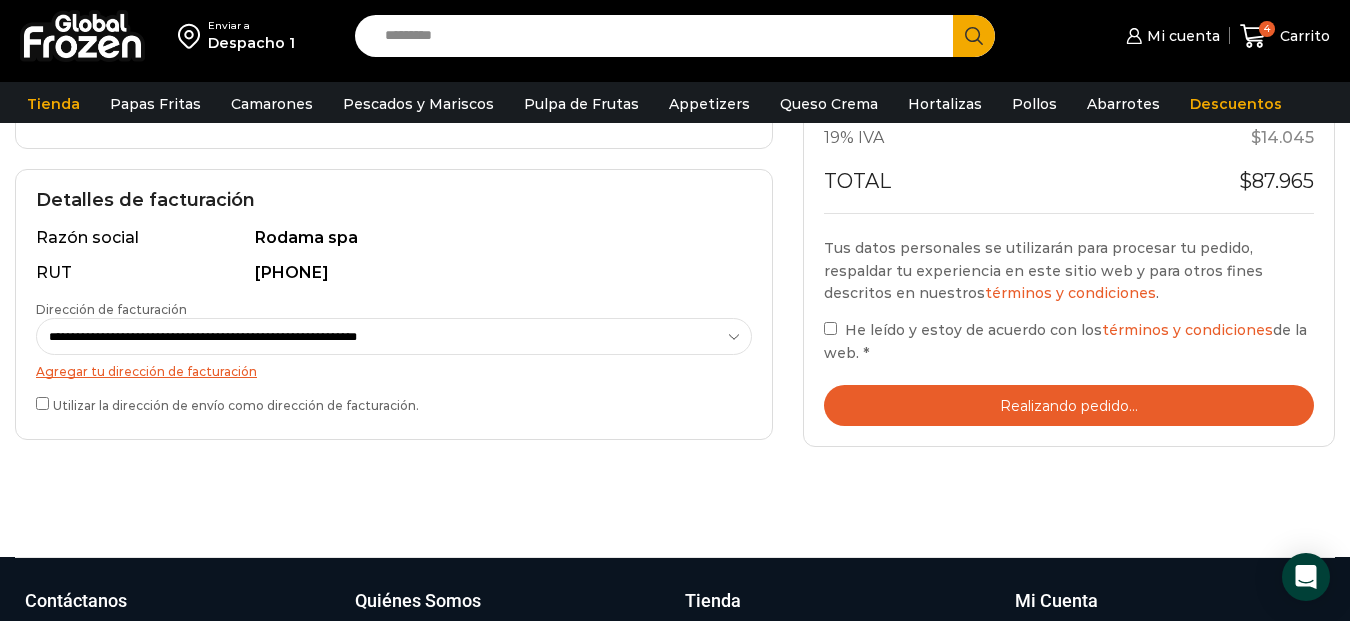 scroll, scrollTop: 600, scrollLeft: 0, axis: vertical 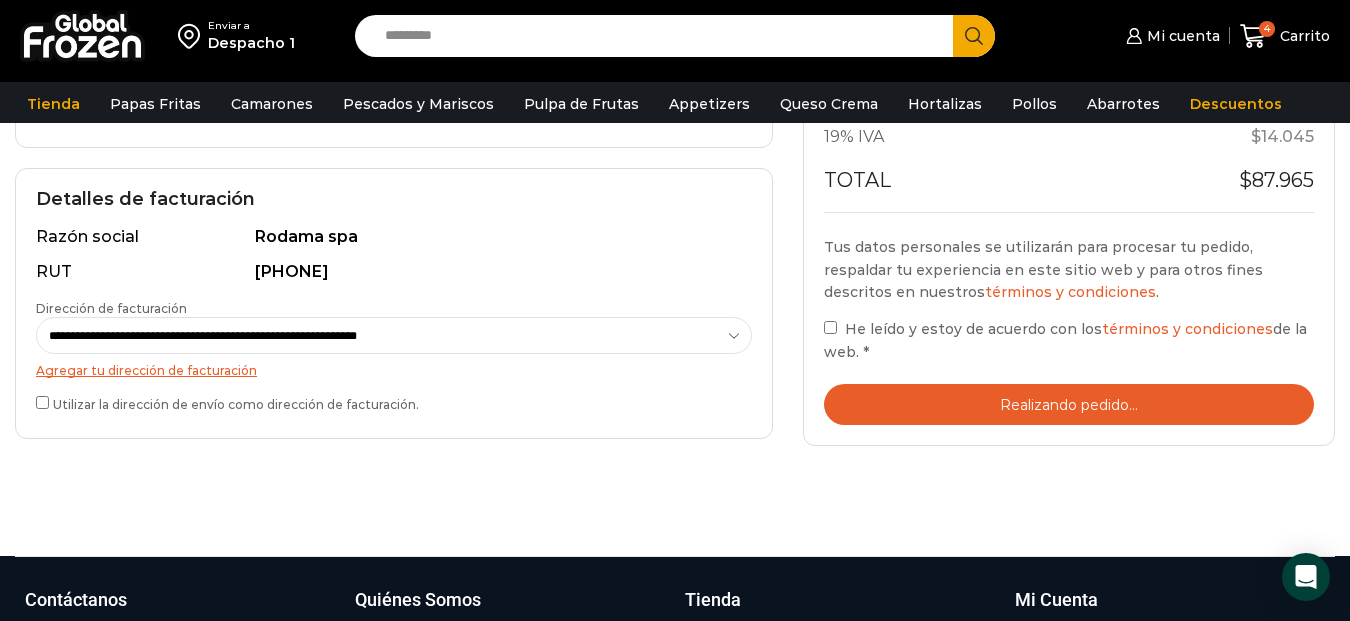 click on "**********" at bounding box center (394, 335) 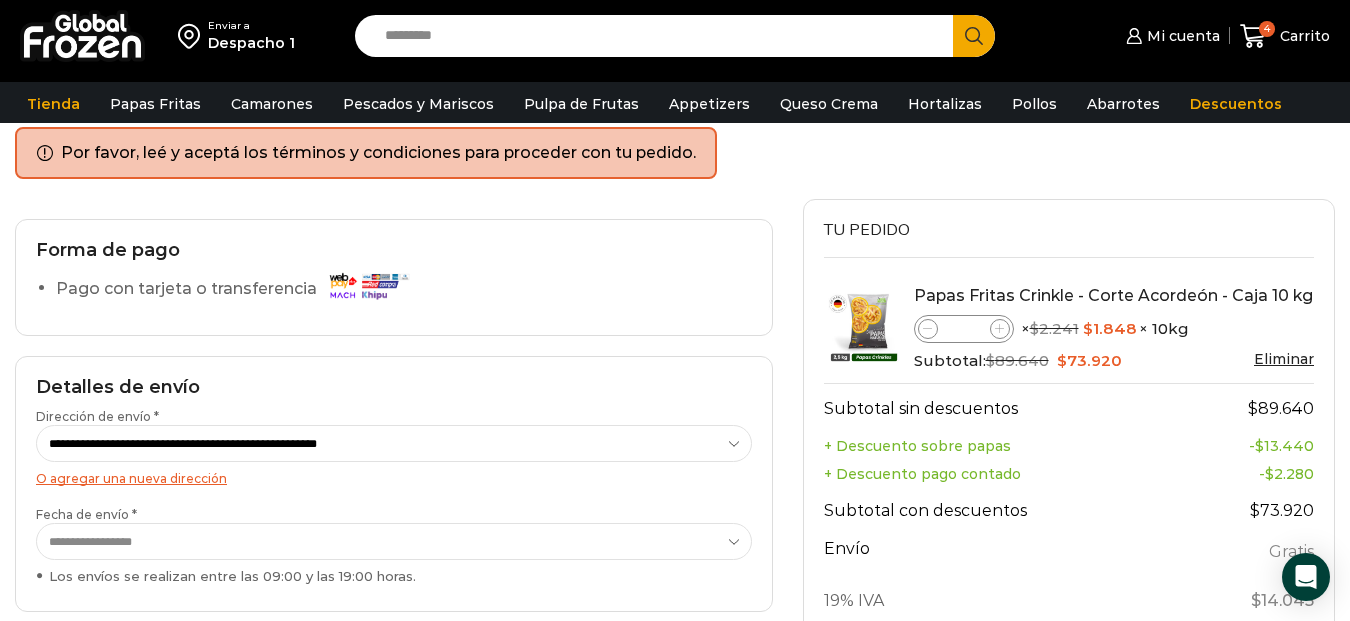 scroll, scrollTop: 0, scrollLeft: 0, axis: both 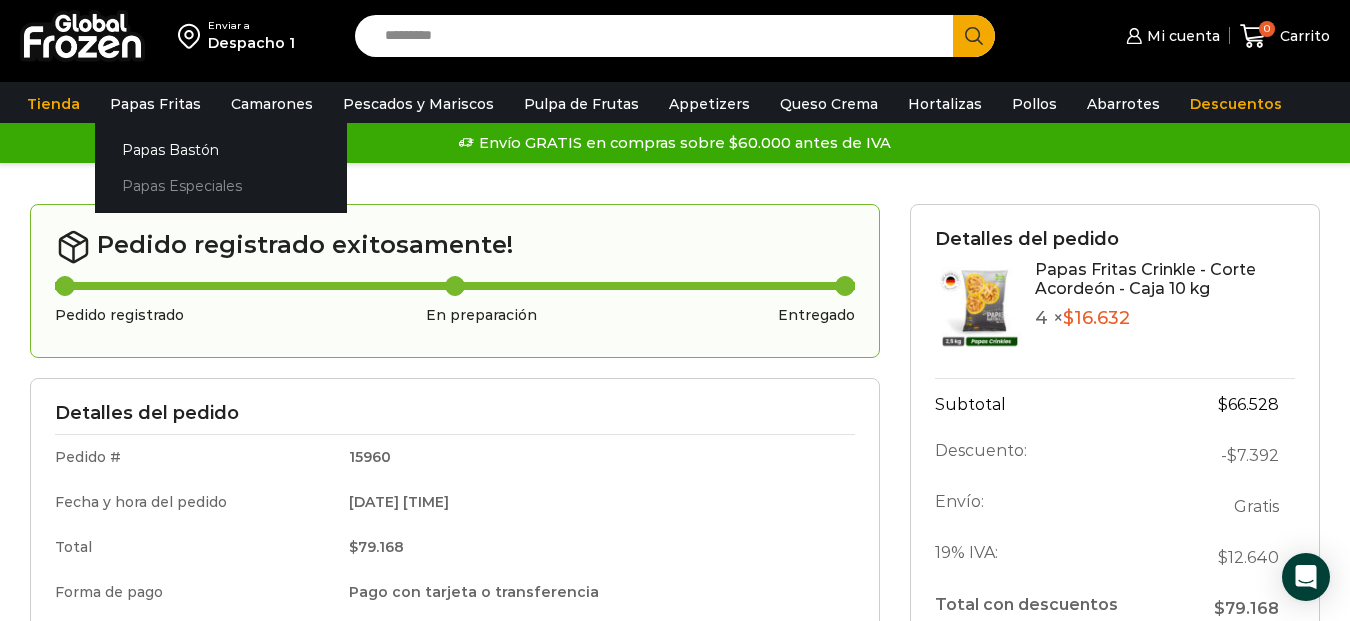click on "Papas Especiales" at bounding box center [221, 186] 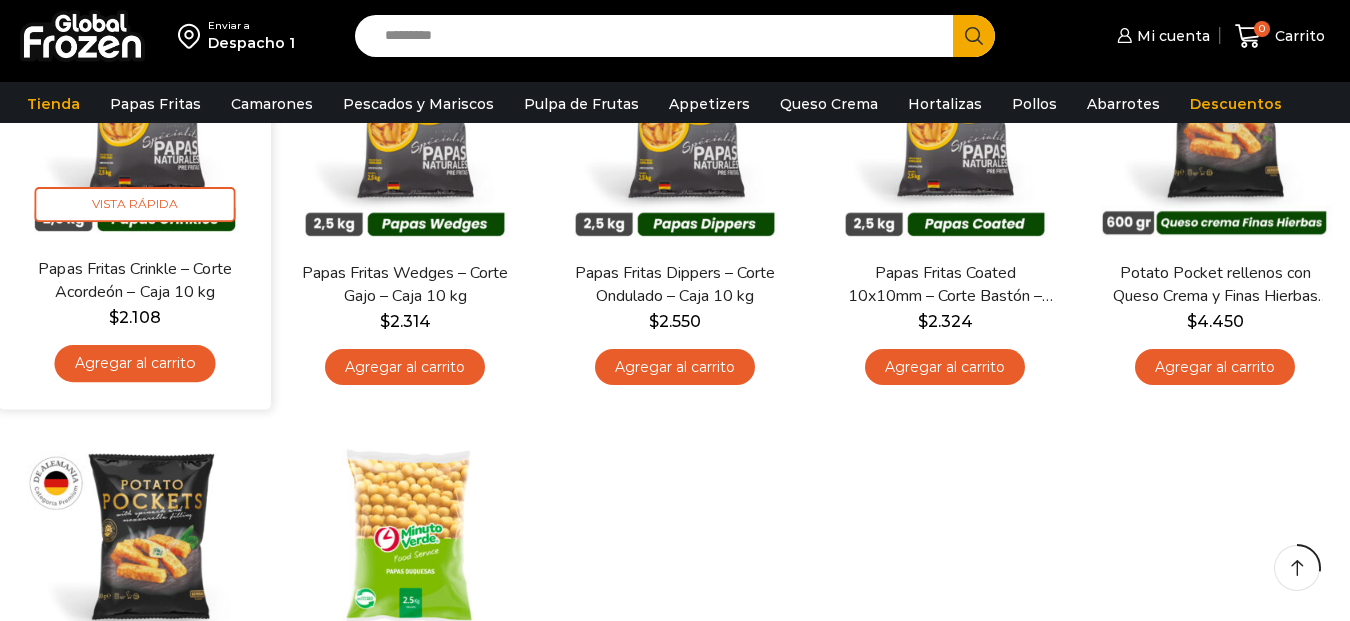 scroll, scrollTop: 300, scrollLeft: 0, axis: vertical 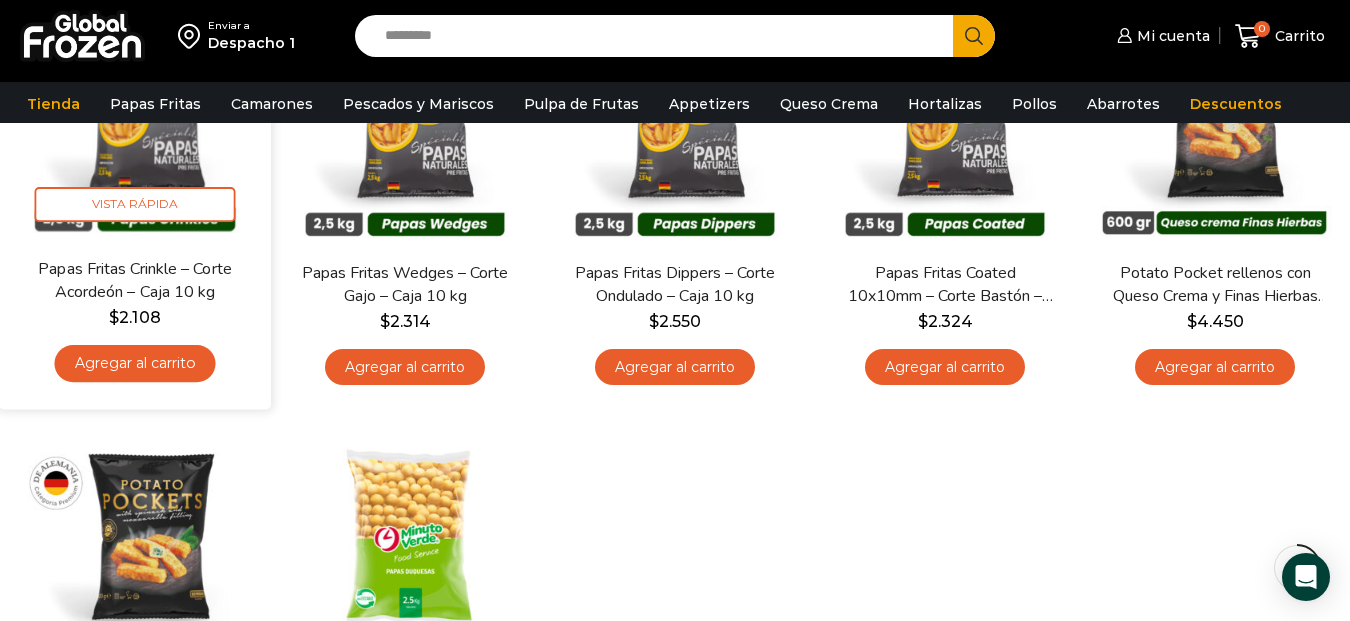 click on "Agregar al carrito" at bounding box center (134, 363) 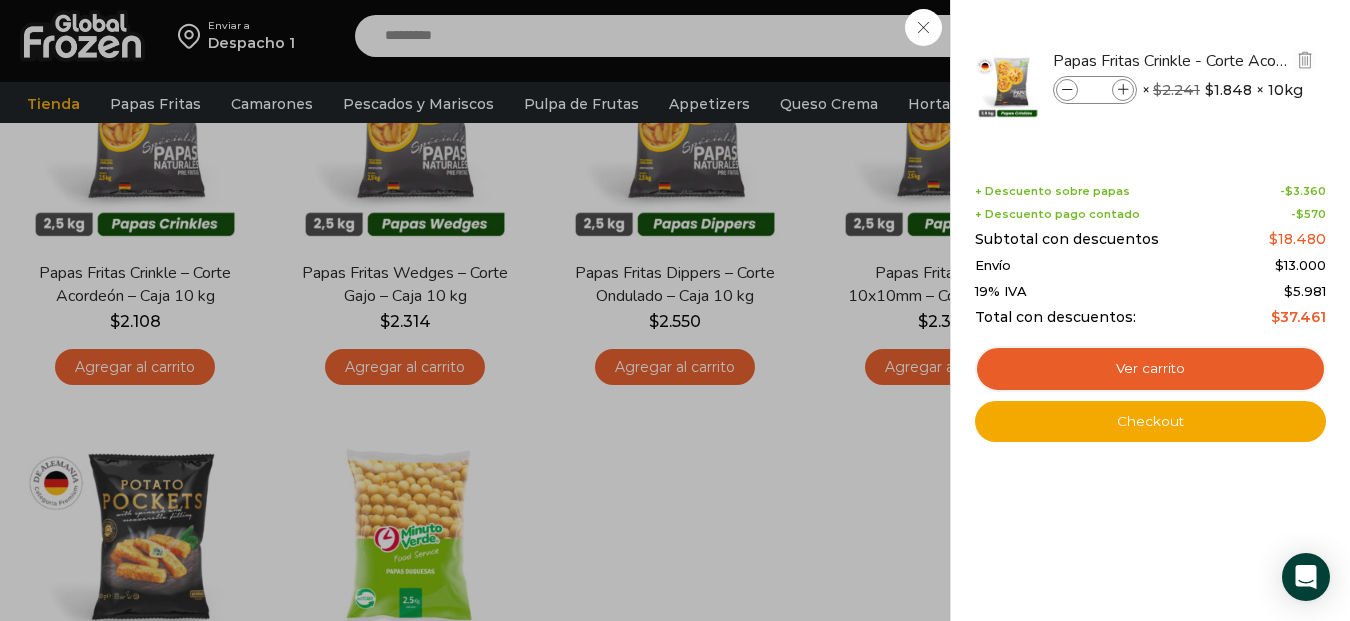 click at bounding box center [1123, 90] 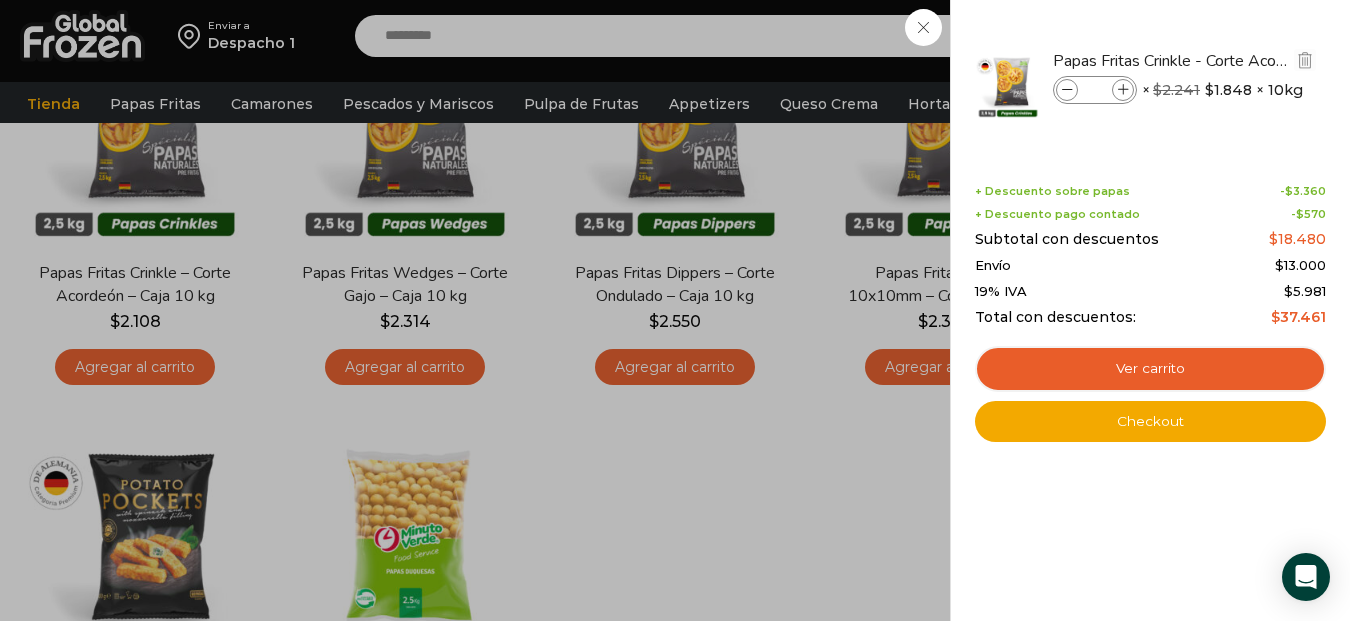 click at bounding box center [1123, 90] 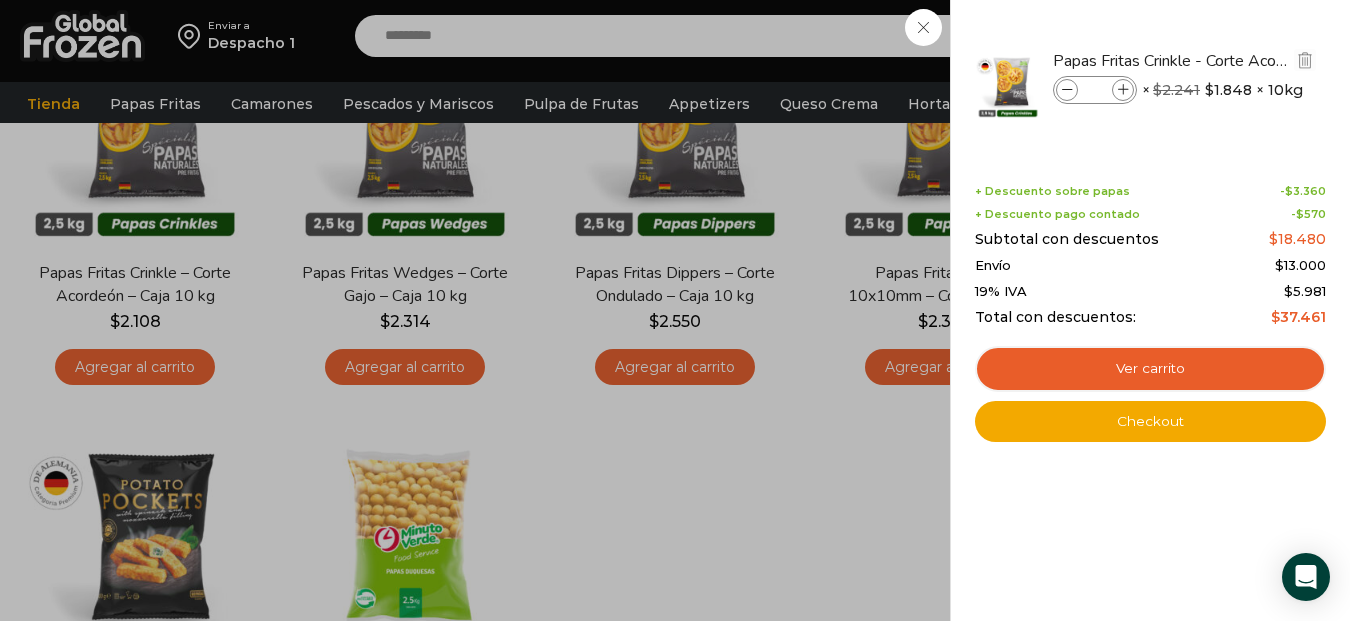 click at bounding box center (1123, 90) 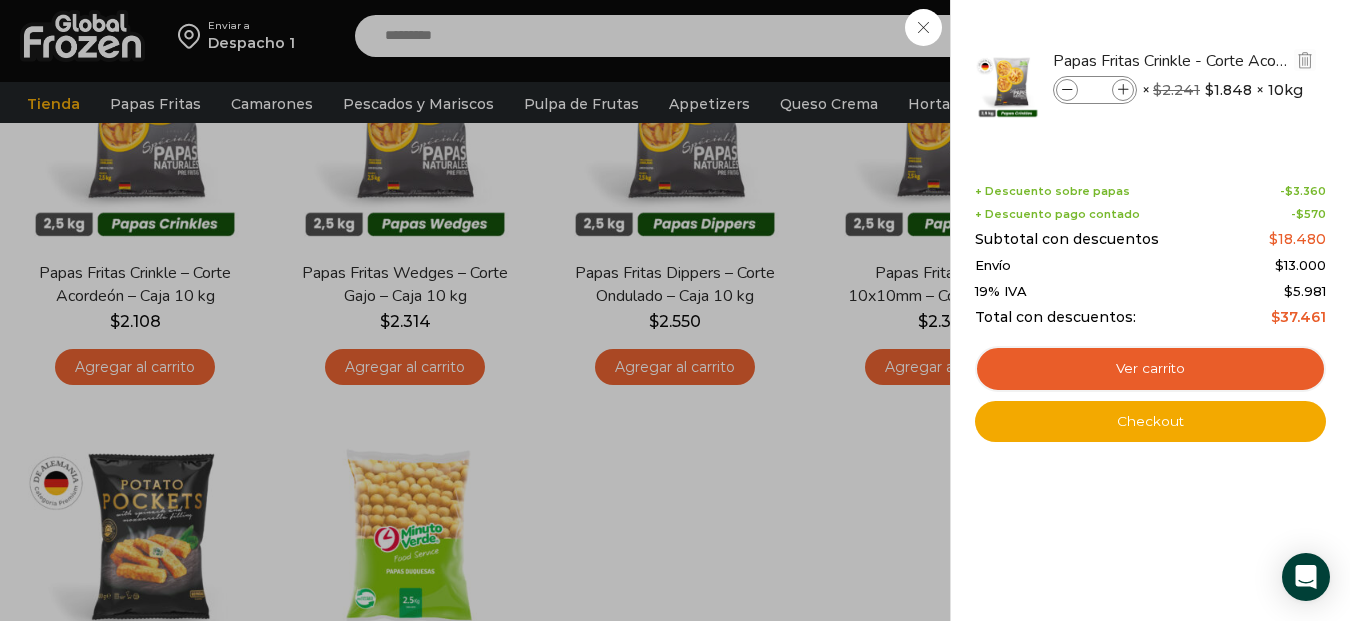 type on "*" 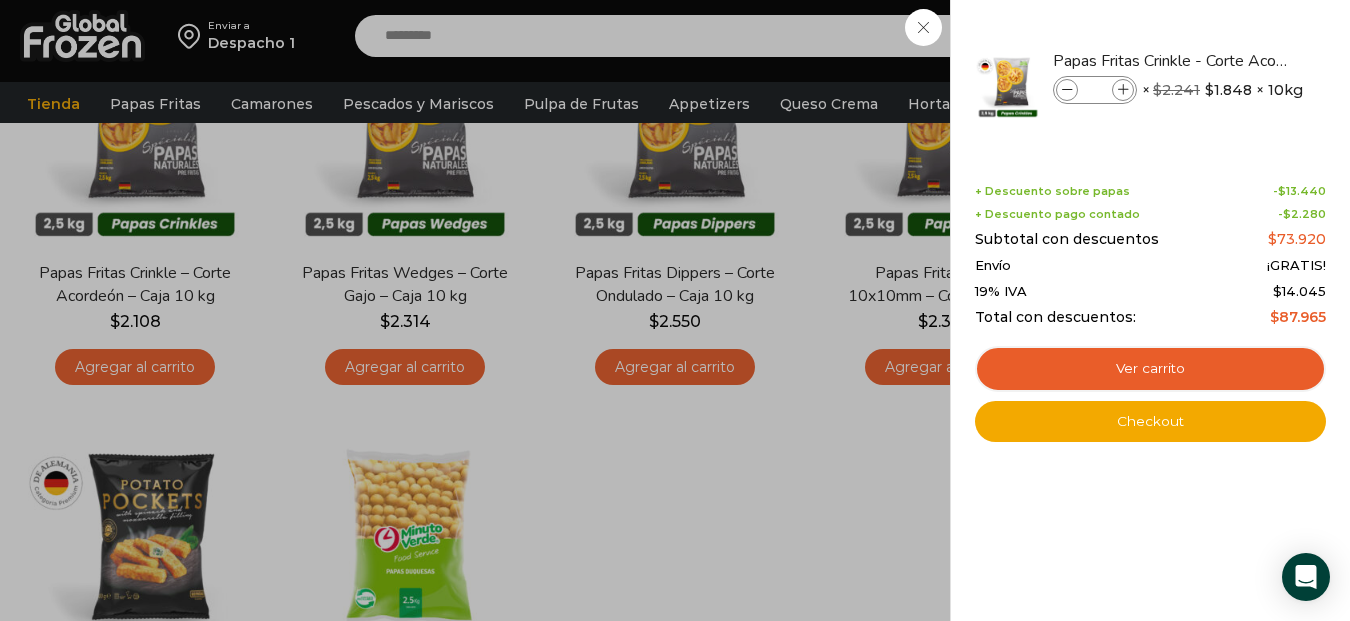 click on "Checkout" at bounding box center [1150, 422] 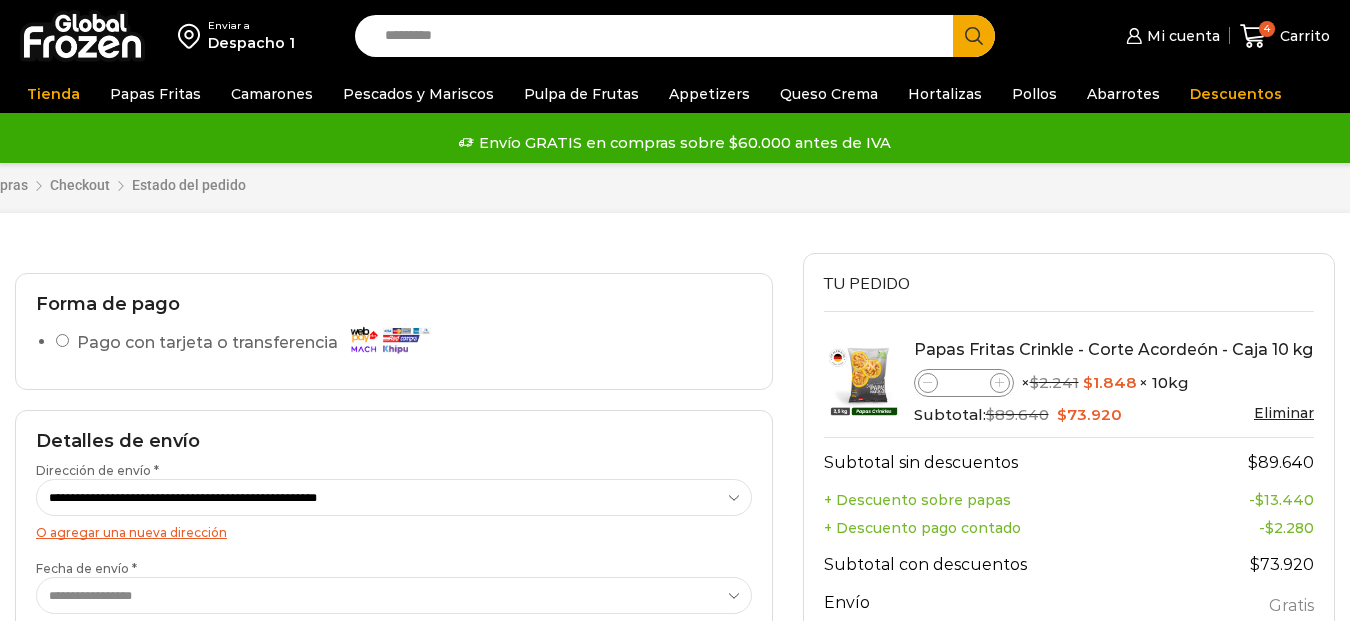 scroll, scrollTop: 0, scrollLeft: 0, axis: both 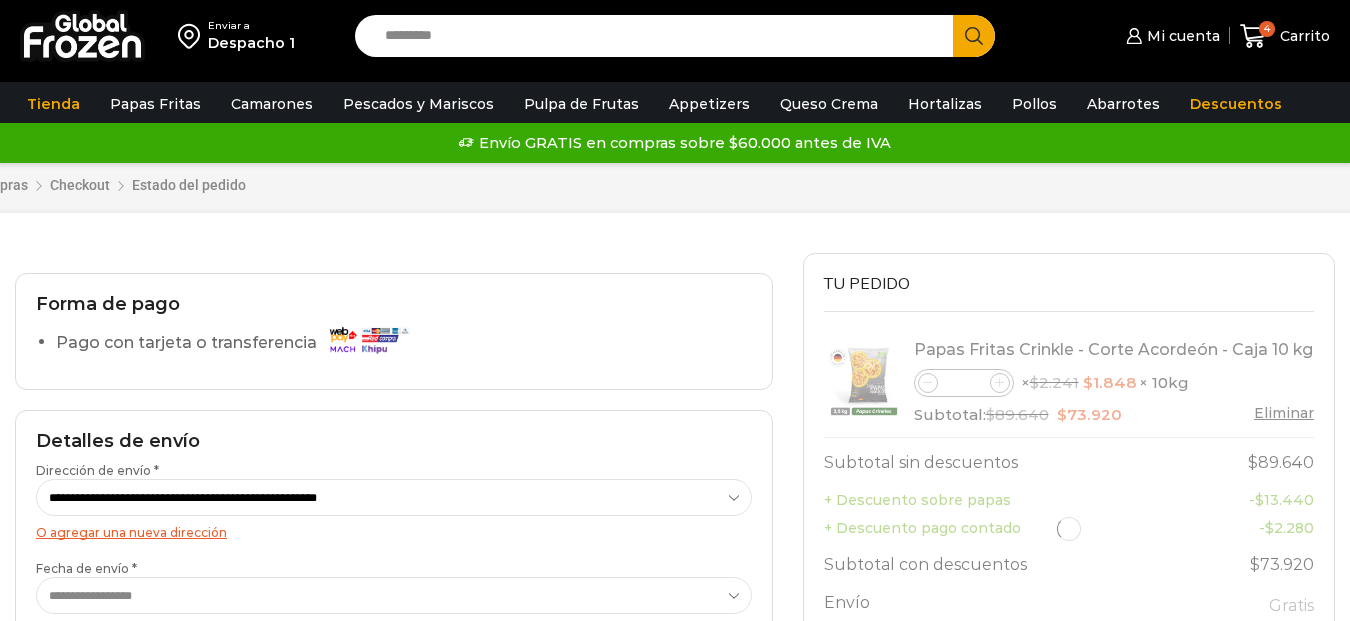 click at bounding box center (368, 339) 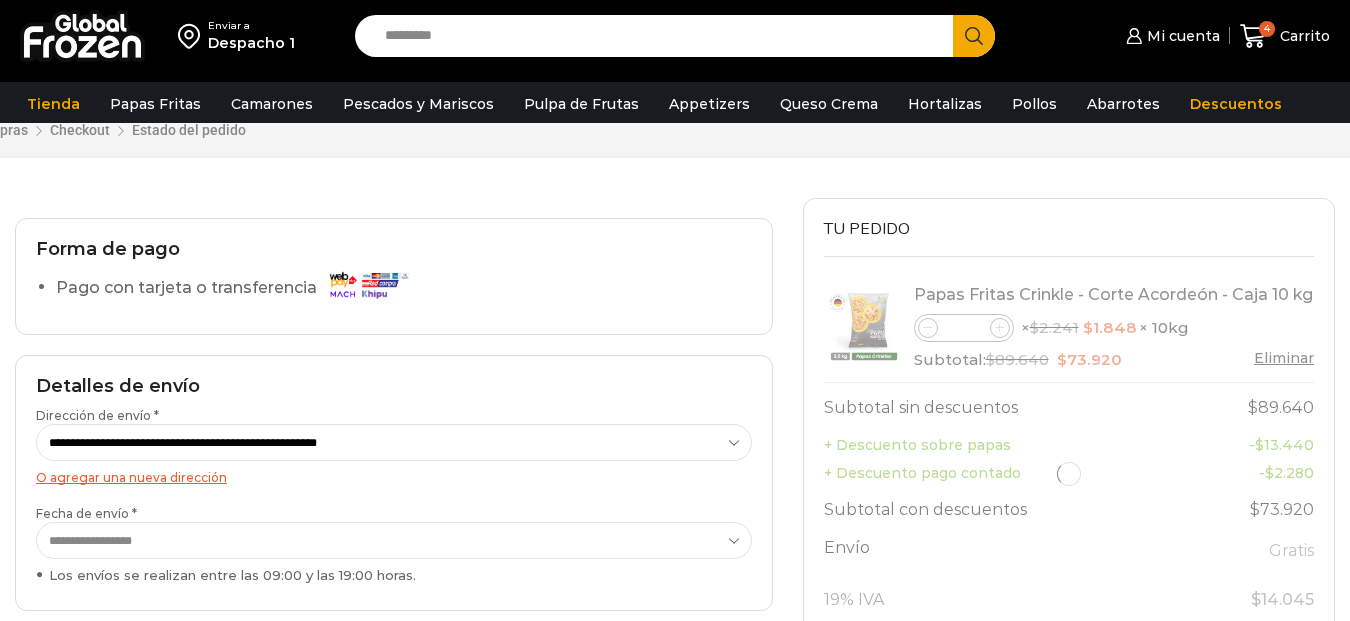 scroll, scrollTop: 200, scrollLeft: 0, axis: vertical 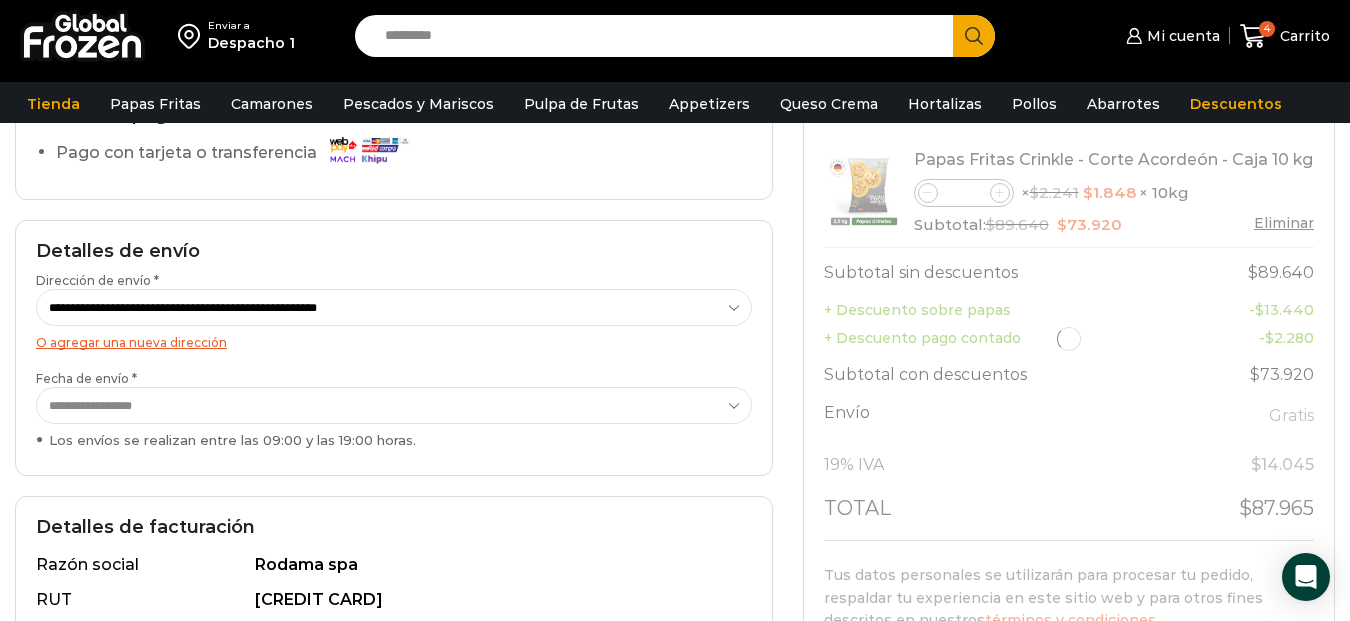 click on "**********" at bounding box center [394, 405] 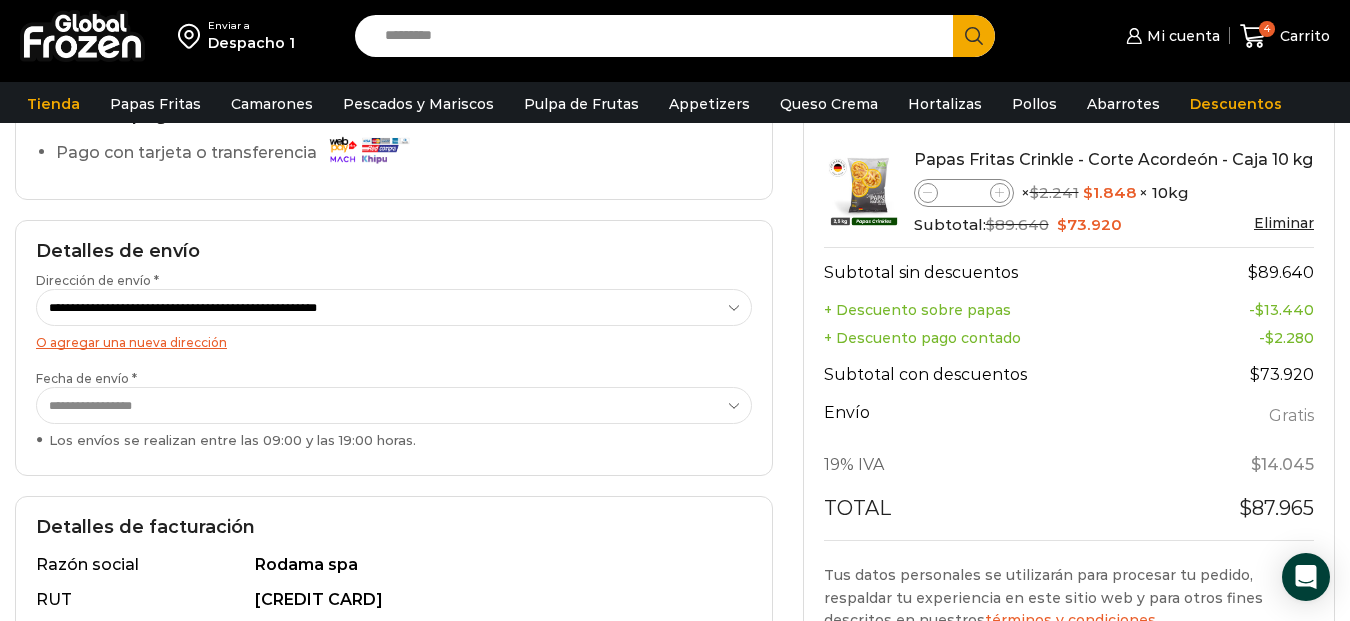 select on "**********" 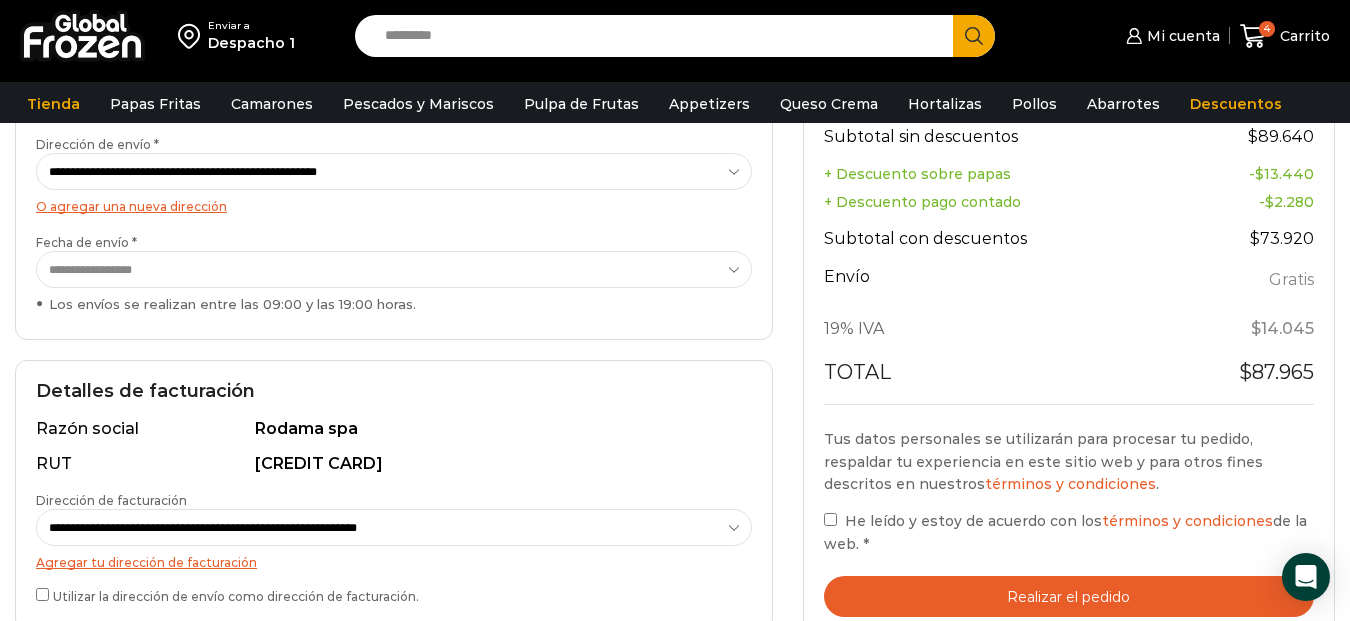 scroll, scrollTop: 400, scrollLeft: 0, axis: vertical 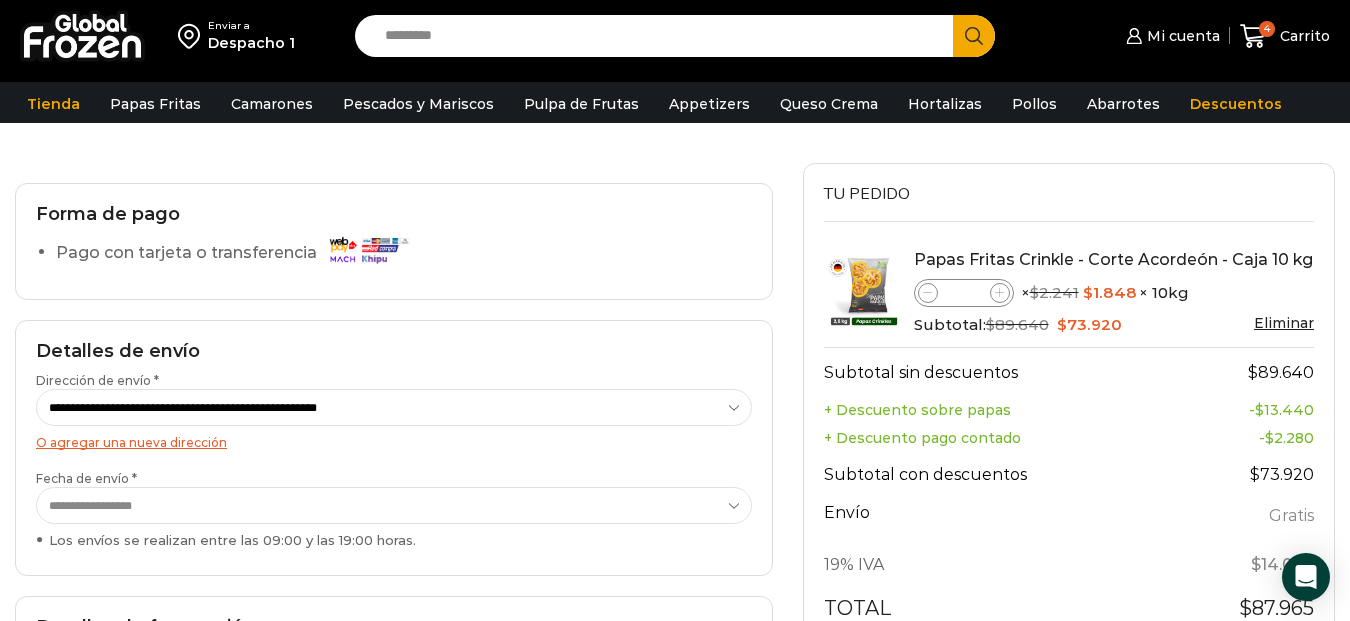 click on "Pago con tarjeta o transferencia" at bounding box center (404, 256) 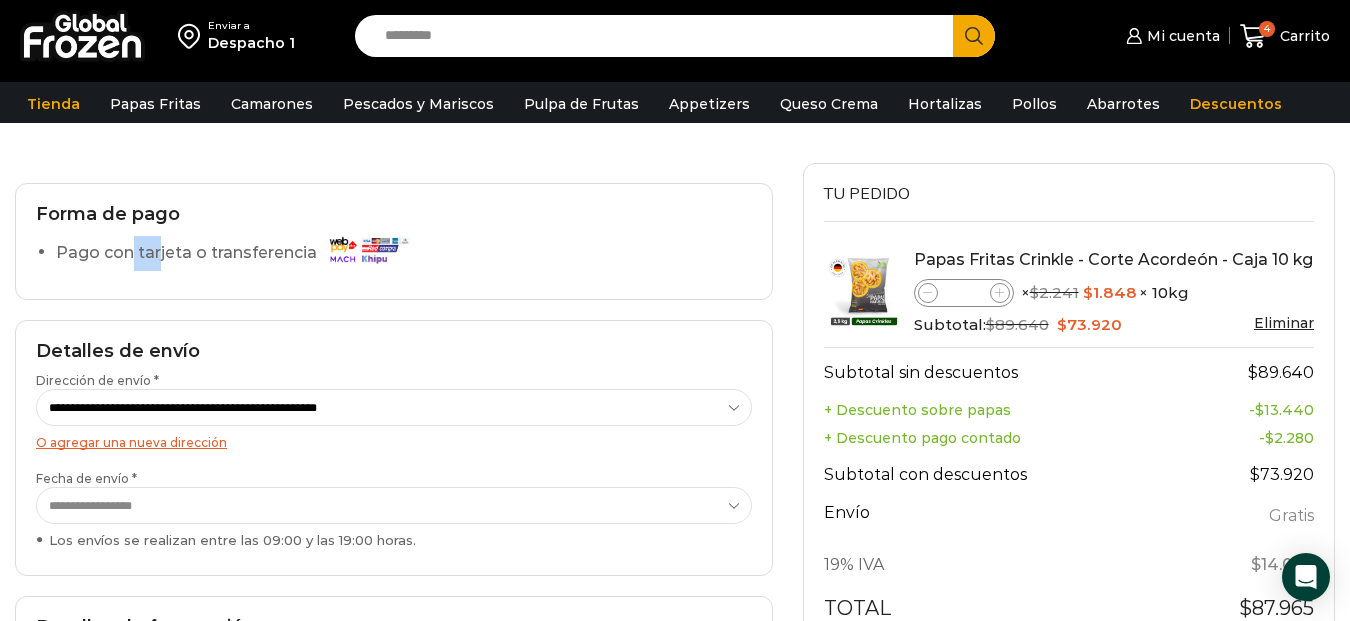 click on "Pago con tarjeta o transferencia" at bounding box center [237, 253] 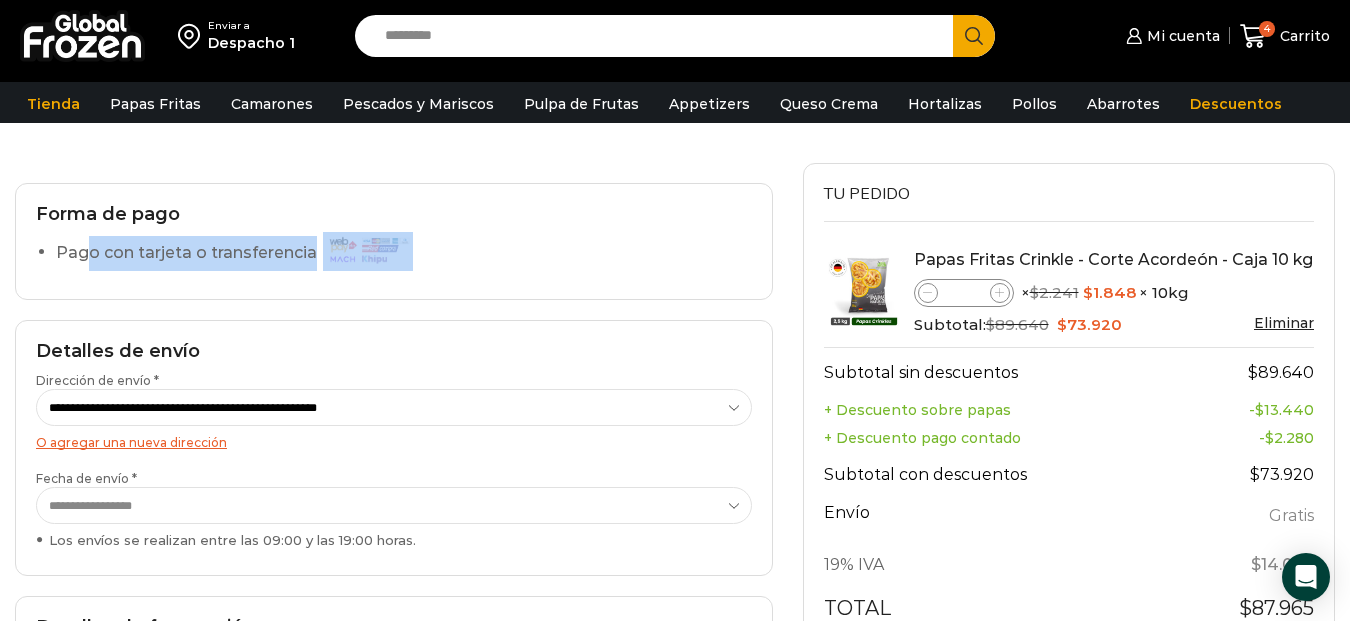 click on "Pago con tarjeta o transferencia" at bounding box center [237, 253] 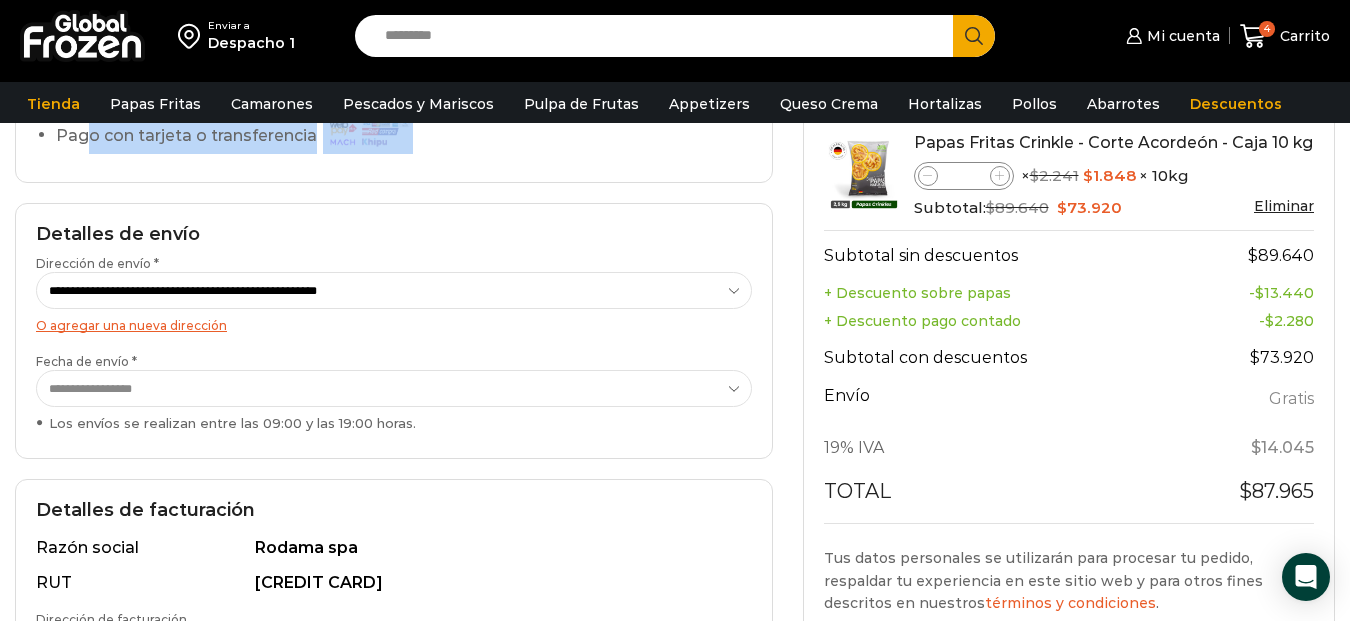 scroll, scrollTop: 400, scrollLeft: 0, axis: vertical 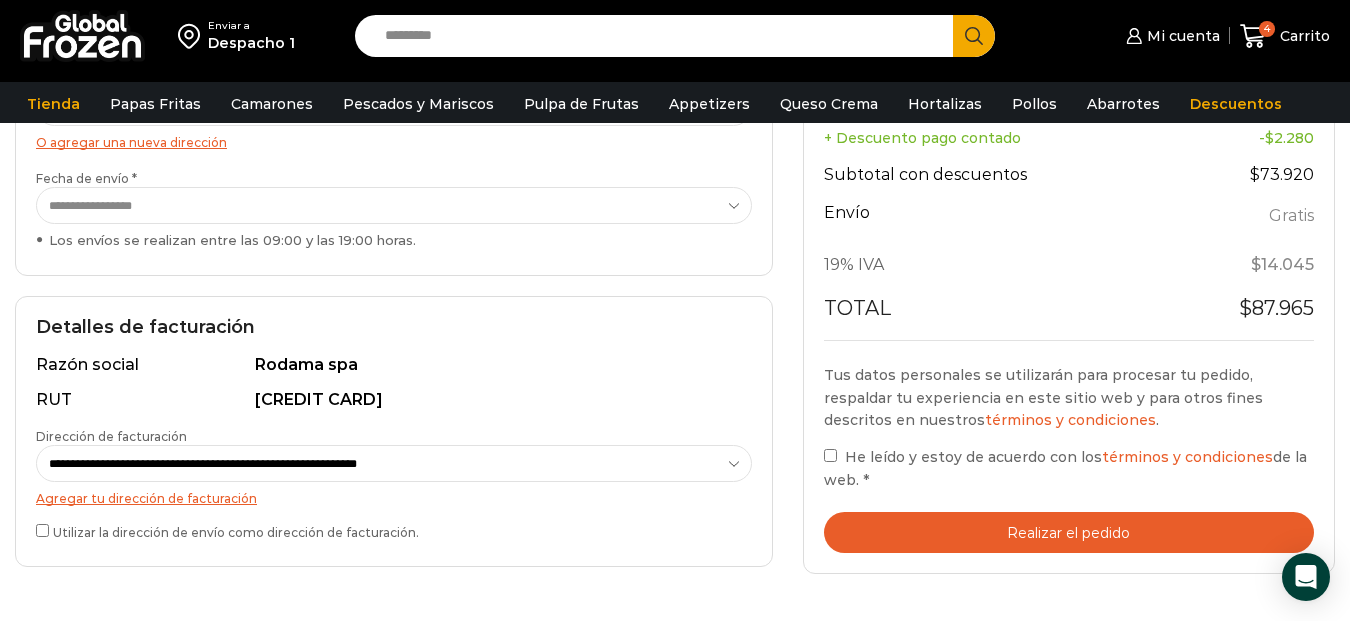 click on "Realizar el pedido" at bounding box center [1069, 532] 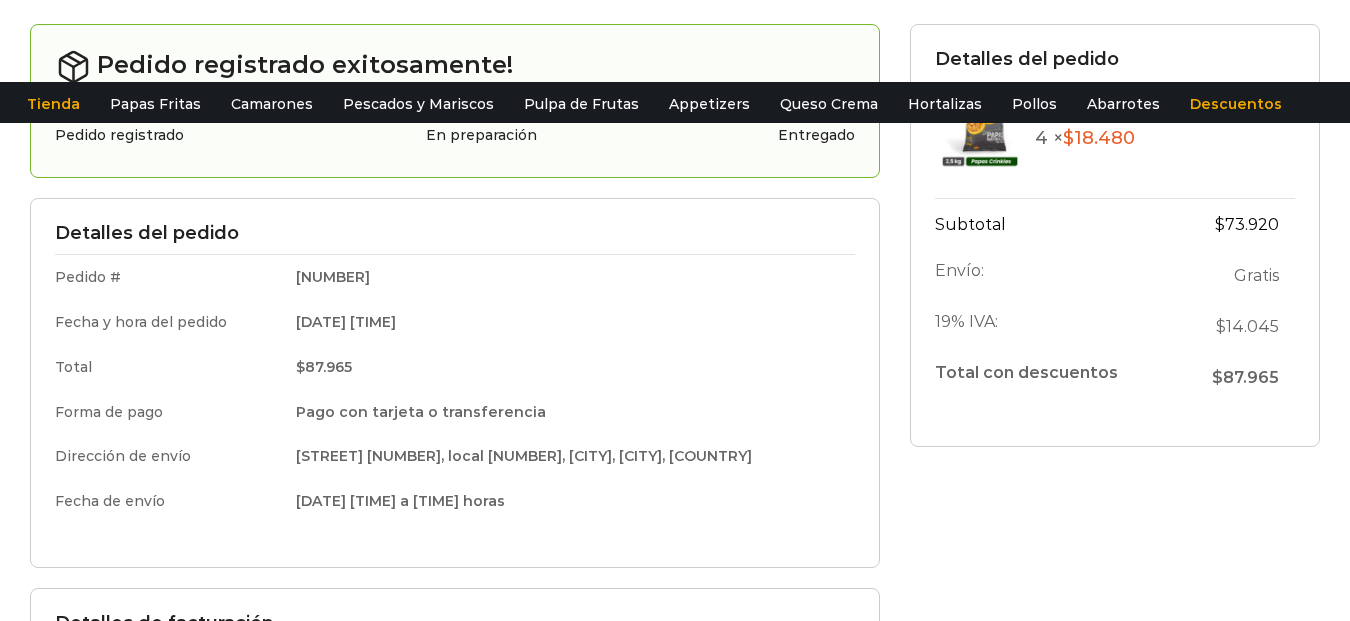 scroll, scrollTop: 200, scrollLeft: 0, axis: vertical 